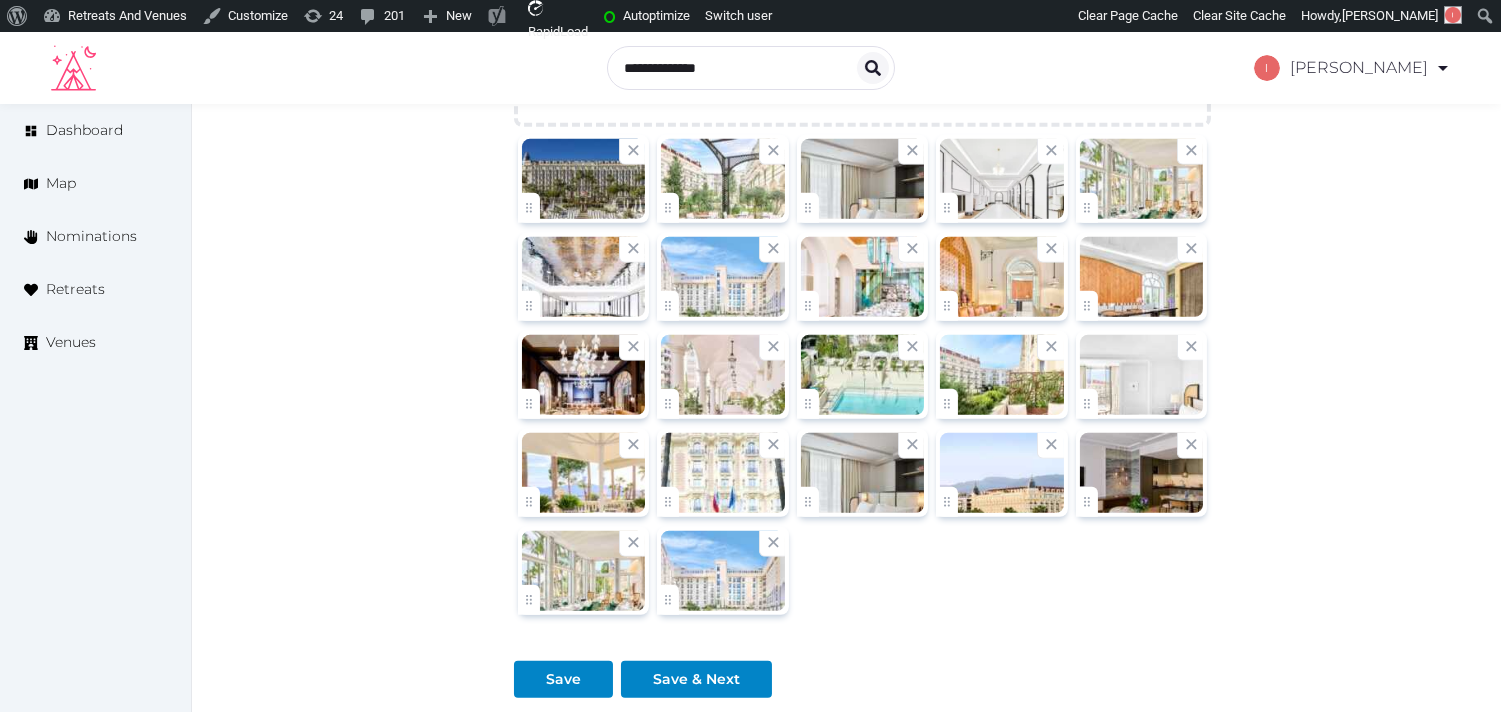 scroll, scrollTop: 2485, scrollLeft: 0, axis: vertical 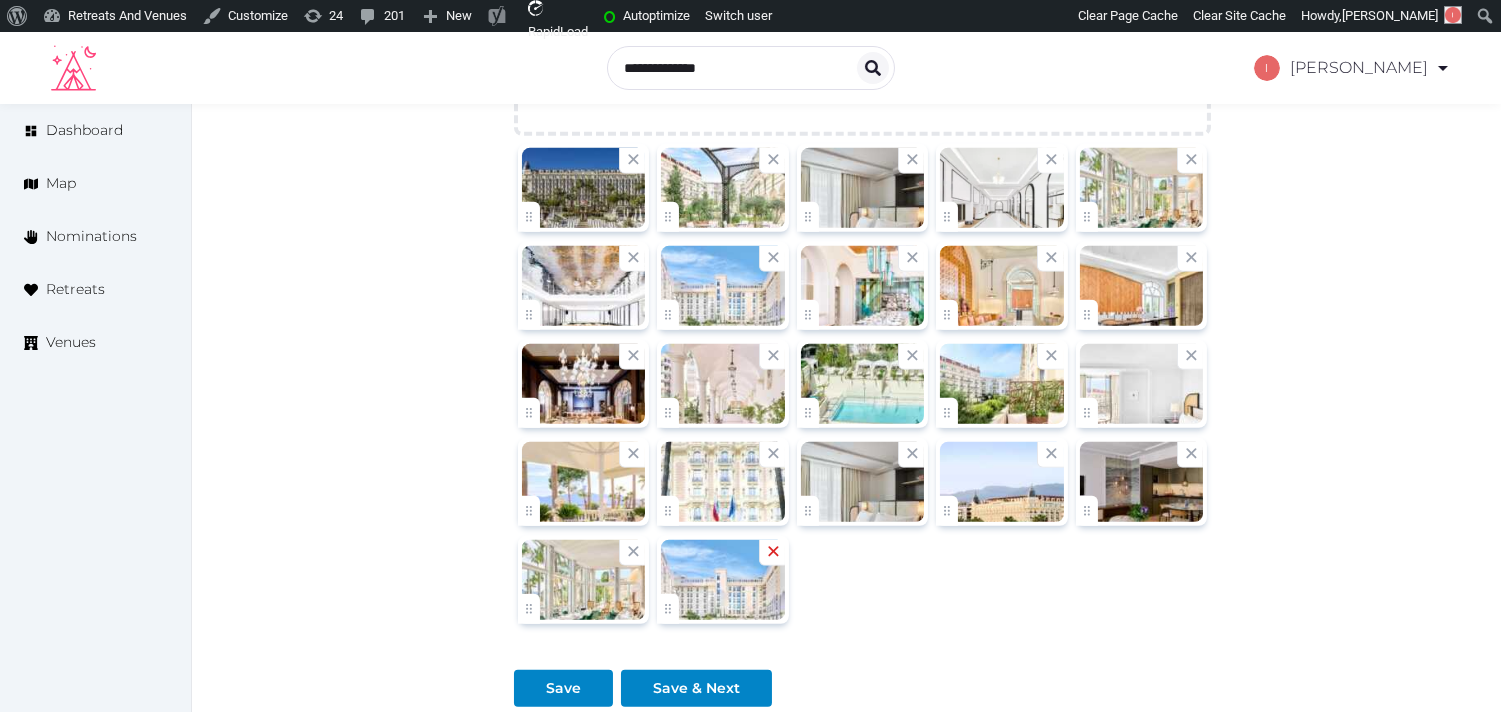 click 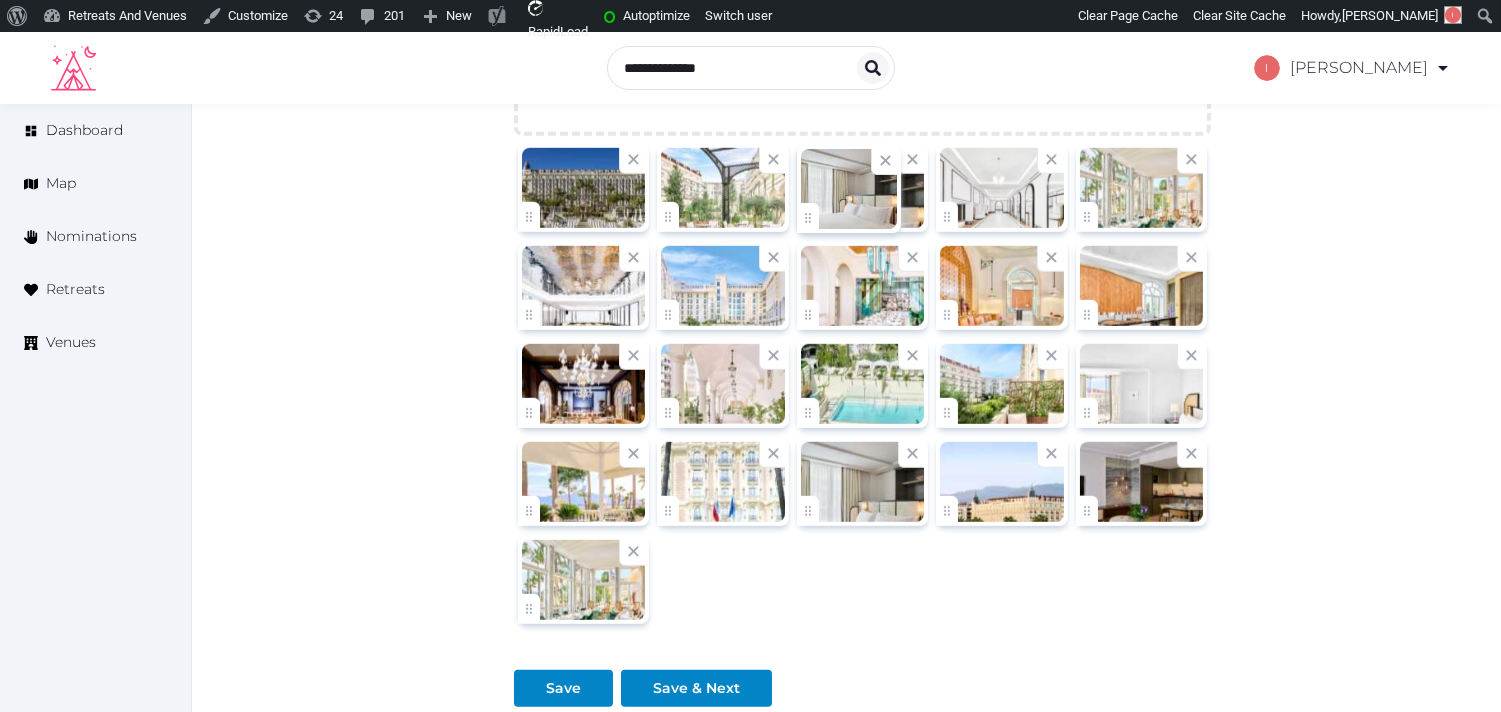 click on "Irene Gonzales   Account My Venue Listings My Retreats Logout      Dashboard Map Nominations Retreats Venues Edit venue 78 %  complete Fill out all the fields in your listing to increase its completion percentage.   A higher completion percentage will make your listing more attractive and result in better matches. Carlton Cannes, a Regent Hotel   View  listing   Open    Close CRM Lead Basic details Pricing and policies Retreat spaces Meeting spaces Accommodations Amenities Food and dining Activities and experiences Location Environment Types of retreats Brochures Notes Ownership Administration Activity This venue is live and visible to the public Mark draft Archive Venue owned by RetreatsAndVenues Manager c.o.r.e.y.sanford@retreatsandvenues.com Copy ownership transfer link Share this link with any user to transfer ownership of this venue. Users without accounts will be directed to register. Copy update link Copy recommended link Name * * /" at bounding box center [750, -761] 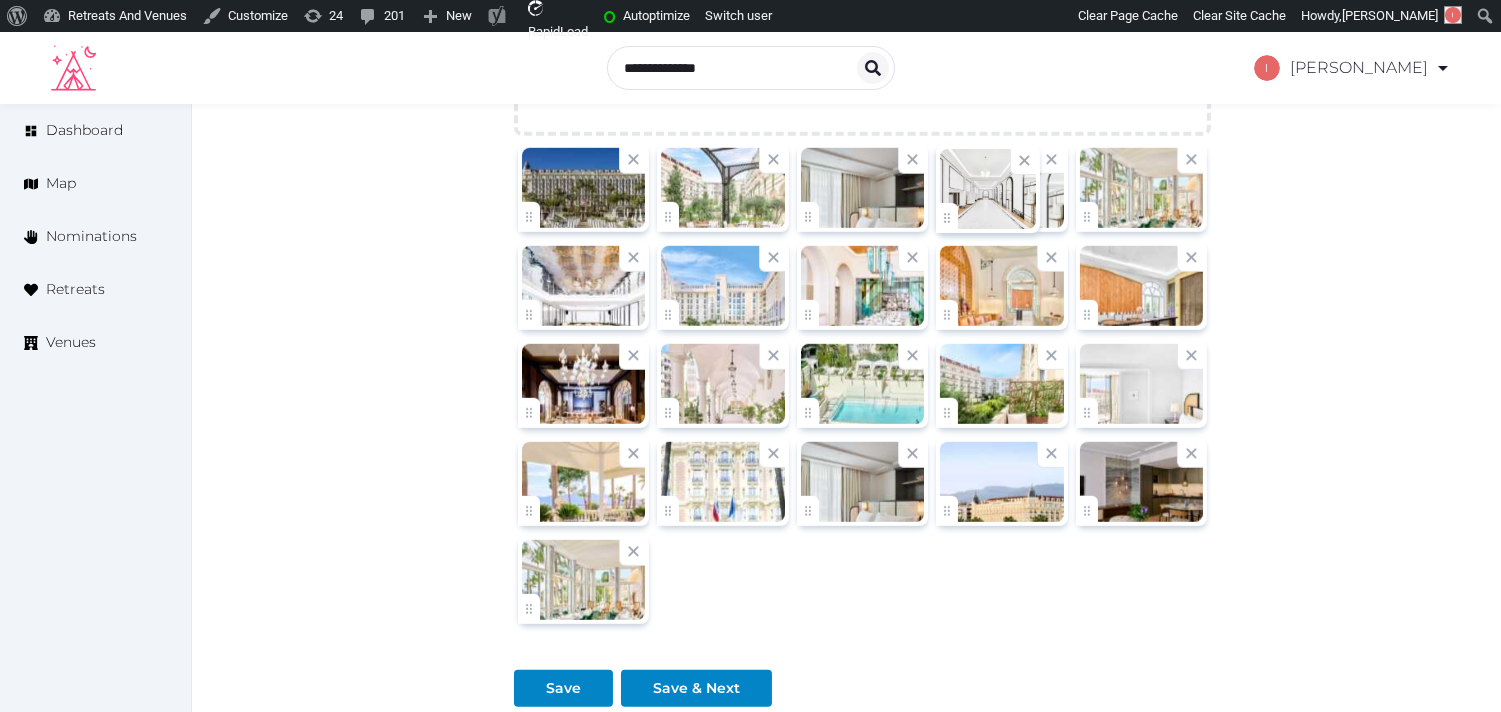 click on "Irene Gonzales   Account My Venue Listings My Retreats Logout      Dashboard Map Nominations Retreats Venues Edit venue 78 %  complete Fill out all the fields in your listing to increase its completion percentage.   A higher completion percentage will make your listing more attractive and result in better matches. Carlton Cannes, a Regent Hotel   View  listing   Open    Close CRM Lead Basic details Pricing and policies Retreat spaces Meeting spaces Accommodations Amenities Food and dining Activities and experiences Location Environment Types of retreats Brochures Notes Ownership Administration Activity This venue is live and visible to the public Mark draft Archive Venue owned by RetreatsAndVenues Manager c.o.r.e.y.sanford@retreatsandvenues.com Copy ownership transfer link Share this link with any user to transfer ownership of this venue. Users without accounts will be directed to register. Copy update link Copy recommended link Name * * /" at bounding box center [750, -761] 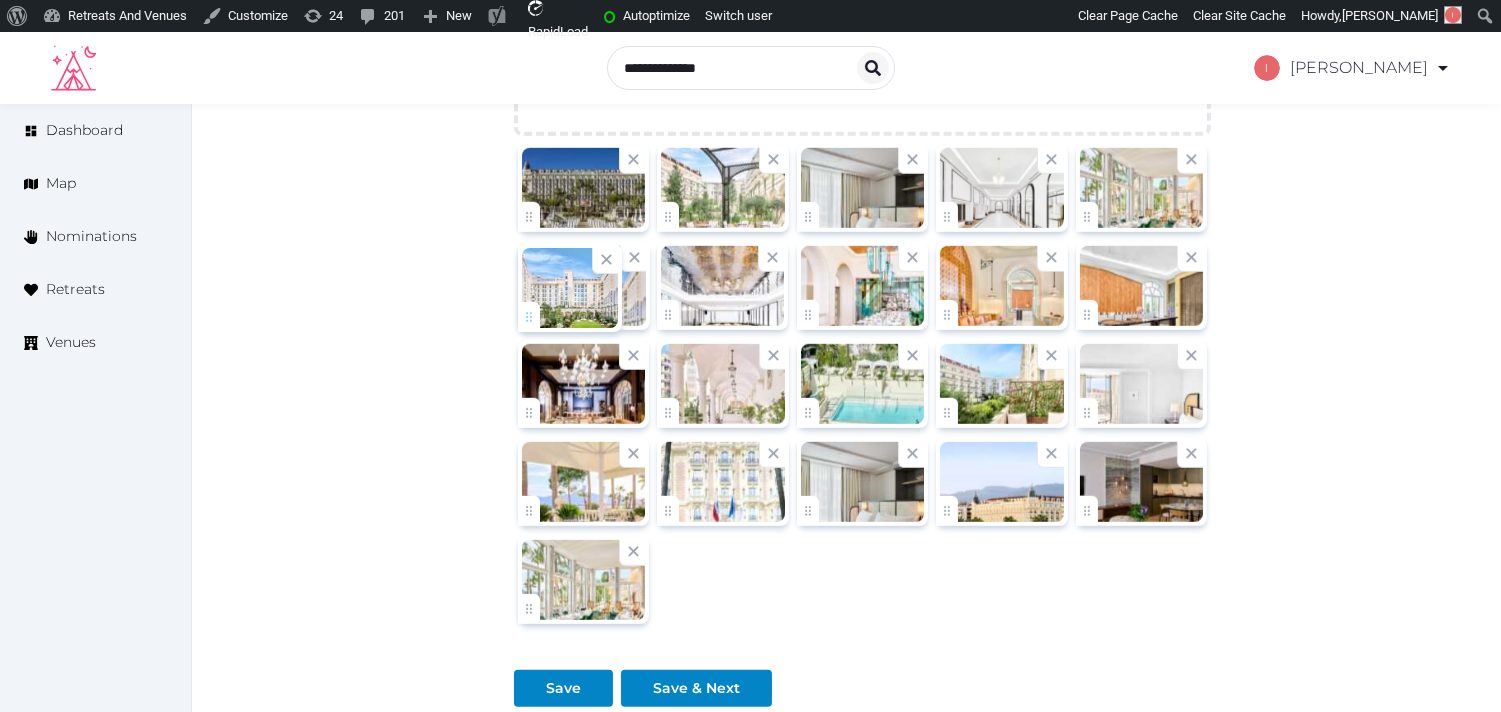 drag, startPoint x: 676, startPoint y: 325, endPoint x: 552, endPoint y: 300, distance: 126.495056 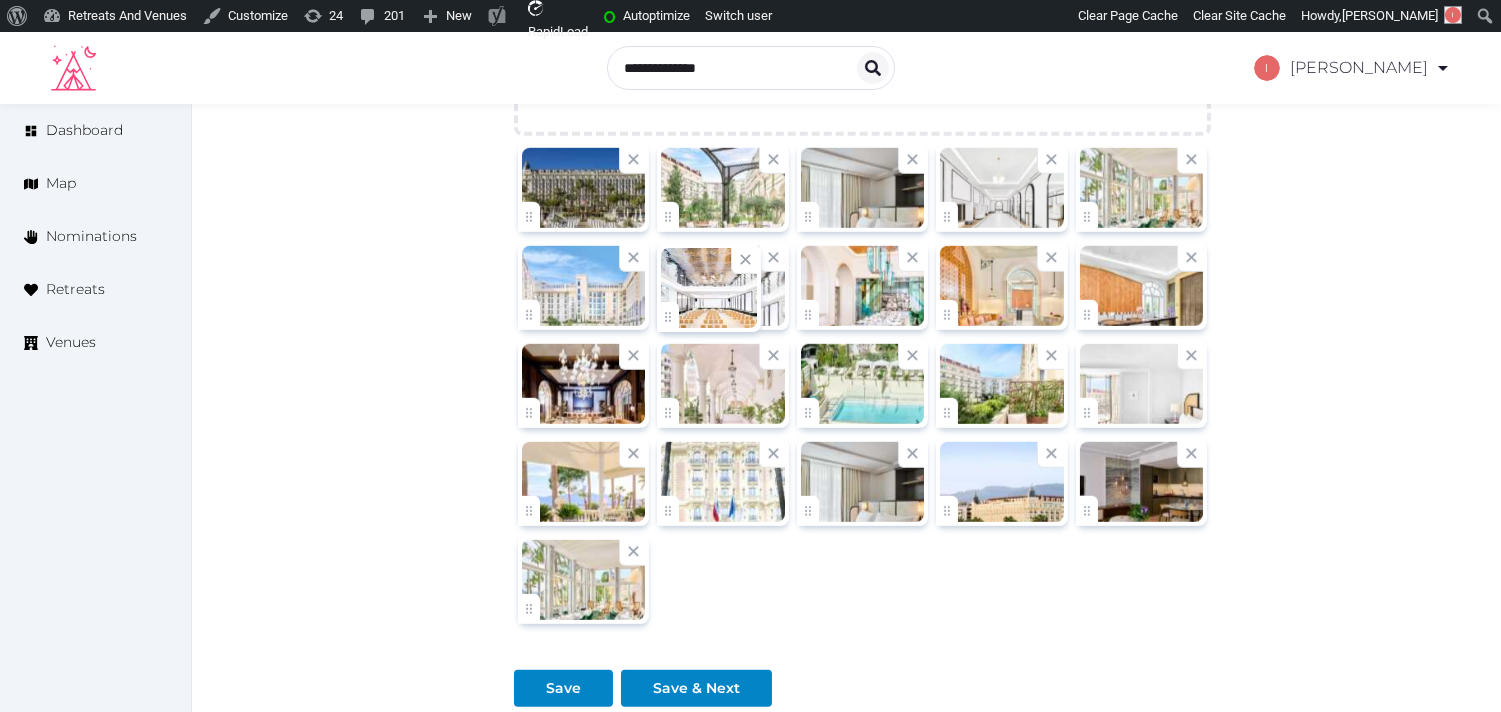 click on "Irene Gonzales   Account My Venue Listings My Retreats Logout      Dashboard Map Nominations Retreats Venues Edit venue 78 %  complete Fill out all the fields in your listing to increase its completion percentage.   A higher completion percentage will make your listing more attractive and result in better matches. Carlton Cannes, a Regent Hotel   View  listing   Open    Close CRM Lead Basic details Pricing and policies Retreat spaces Meeting spaces Accommodations Amenities Food and dining Activities and experiences Location Environment Types of retreats Brochures Notes Ownership Administration Activity This venue is live and visible to the public Mark draft Archive Venue owned by RetreatsAndVenues Manager c.o.r.e.y.sanford@retreatsandvenues.com Copy ownership transfer link Share this link with any user to transfer ownership of this venue. Users without accounts will be directed to register. Copy update link Copy recommended link Name * * /" at bounding box center (750, -761) 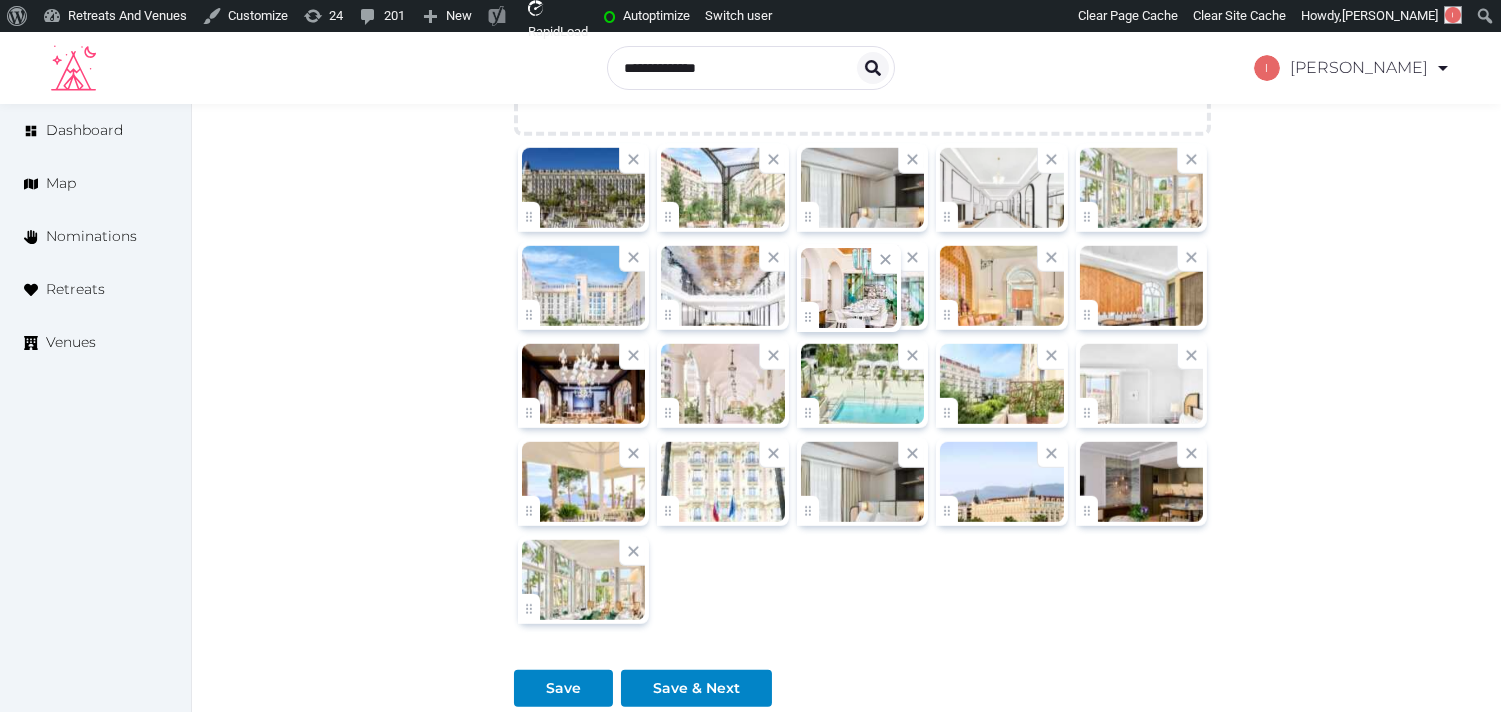 click on "Irene Gonzales   Account My Venue Listings My Retreats Logout      Dashboard Map Nominations Retreats Venues Edit venue 78 %  complete Fill out all the fields in your listing to increase its completion percentage.   A higher completion percentage will make your listing more attractive and result in better matches. Carlton Cannes, a Regent Hotel   View  listing   Open    Close CRM Lead Basic details Pricing and policies Retreat spaces Meeting spaces Accommodations Amenities Food and dining Activities and experiences Location Environment Types of retreats Brochures Notes Ownership Administration Activity This venue is live and visible to the public Mark draft Archive Venue owned by RetreatsAndVenues Manager c.o.r.e.y.sanford@retreatsandvenues.com Copy ownership transfer link Share this link with any user to transfer ownership of this venue. Users without accounts will be directed to register. Copy update link Copy recommended link Name * * /" at bounding box center (750, -761) 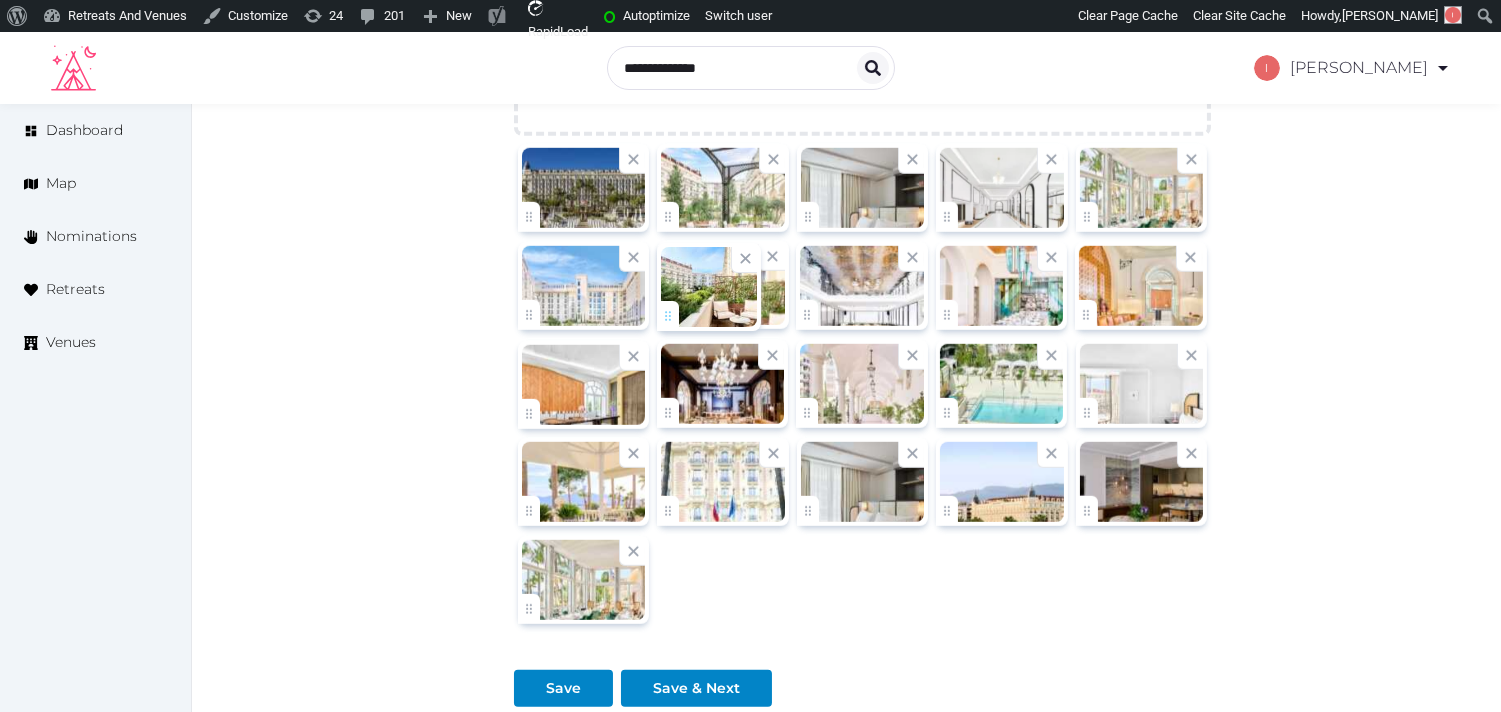 drag, startPoint x: 945, startPoint y: 414, endPoint x: 625, endPoint y: 330, distance: 330.84134 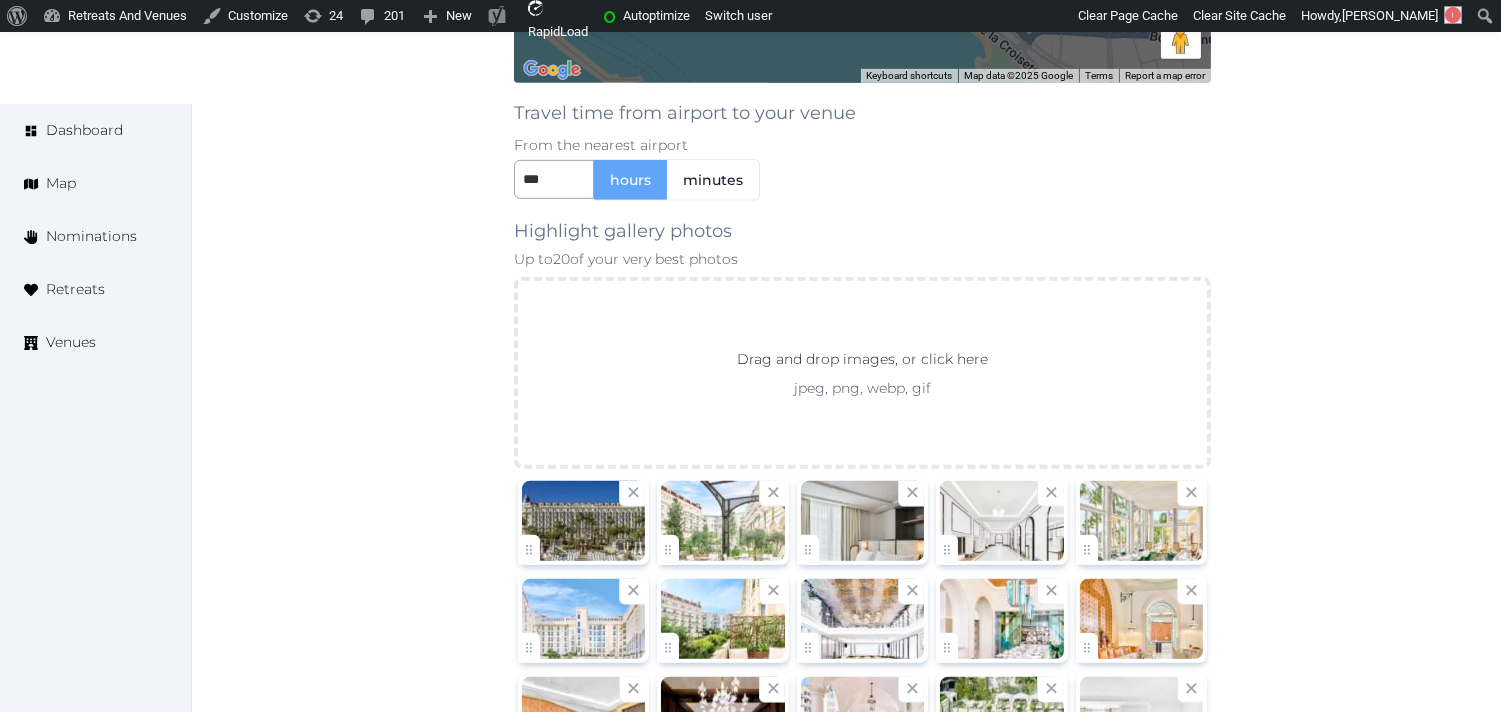 scroll, scrollTop: 2485, scrollLeft: 0, axis: vertical 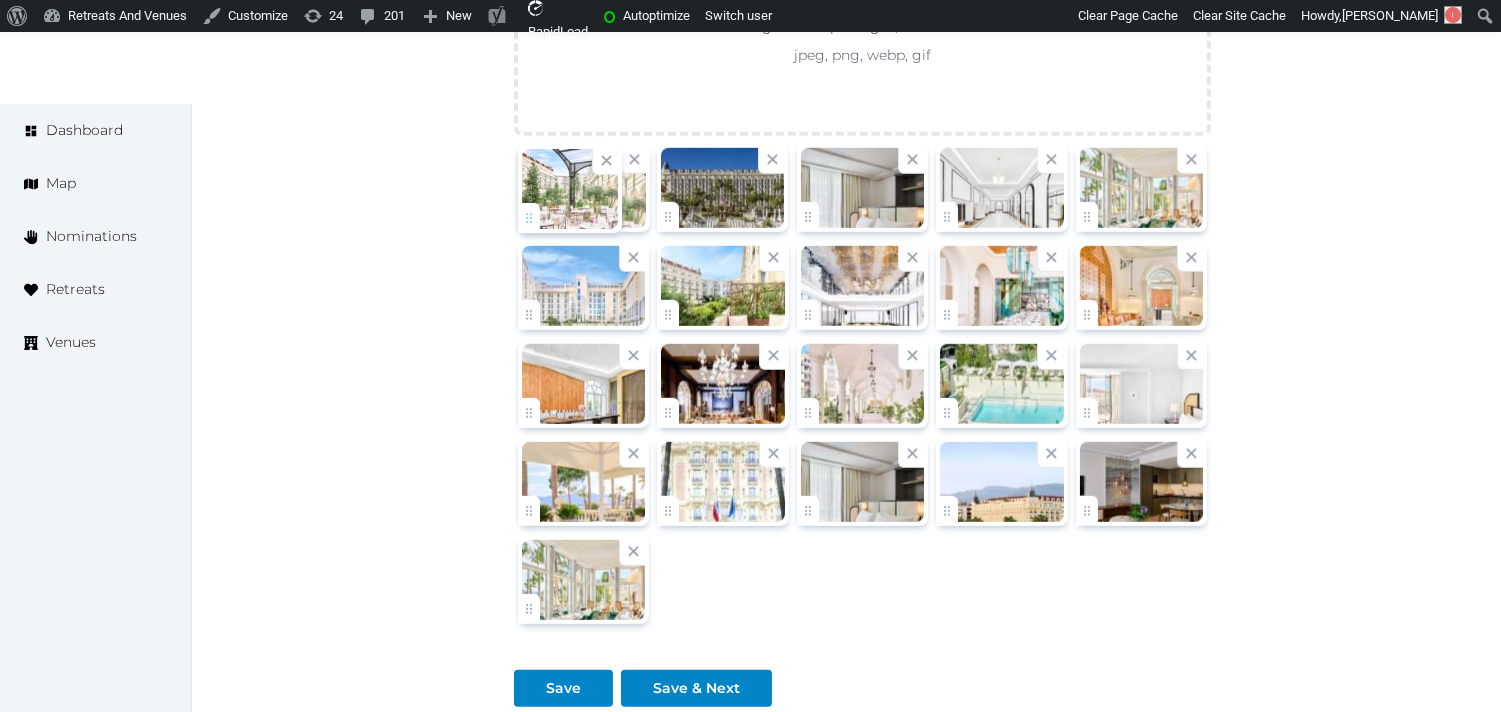 drag, startPoint x: 658, startPoint y: 220, endPoint x: 517, endPoint y: 201, distance: 142.27438 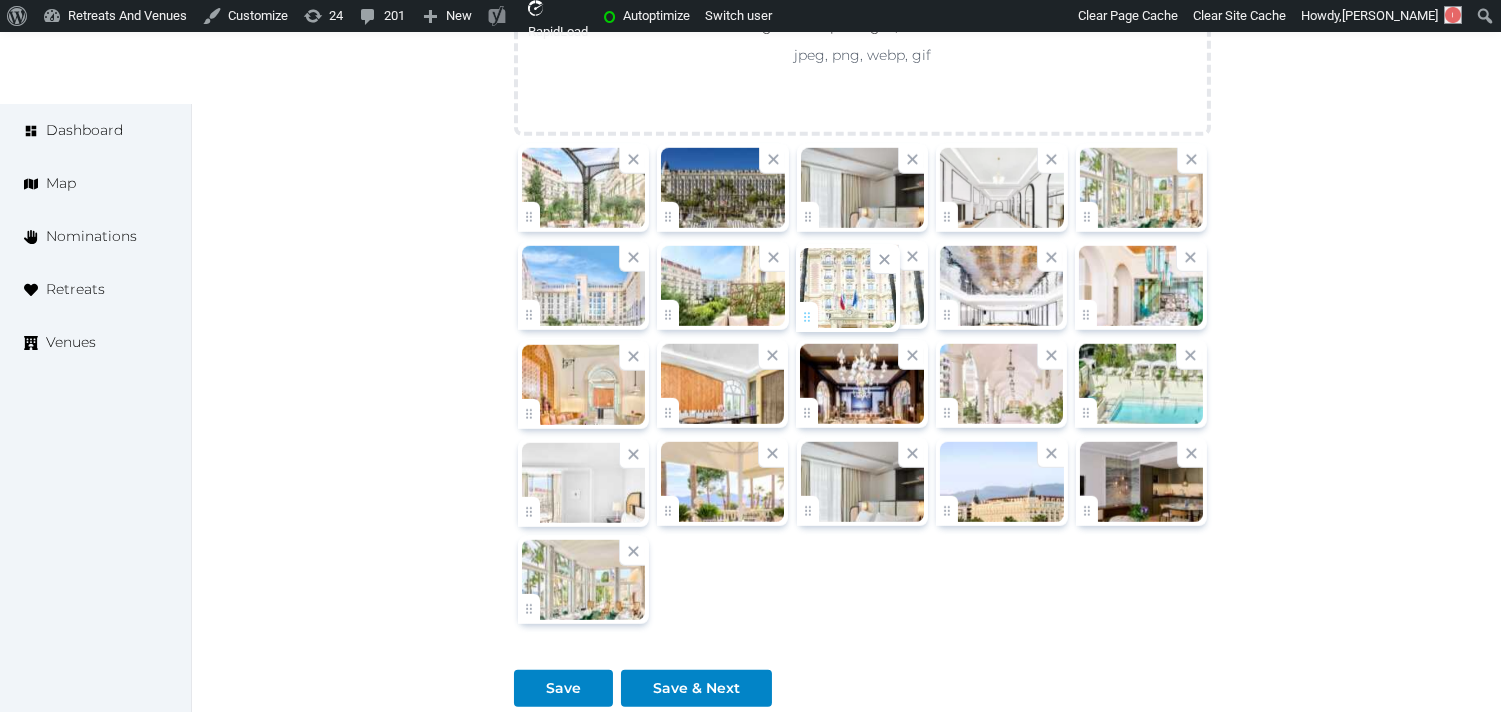 drag, startPoint x: 677, startPoint y: 513, endPoint x: 843, endPoint y: 314, distance: 259.14667 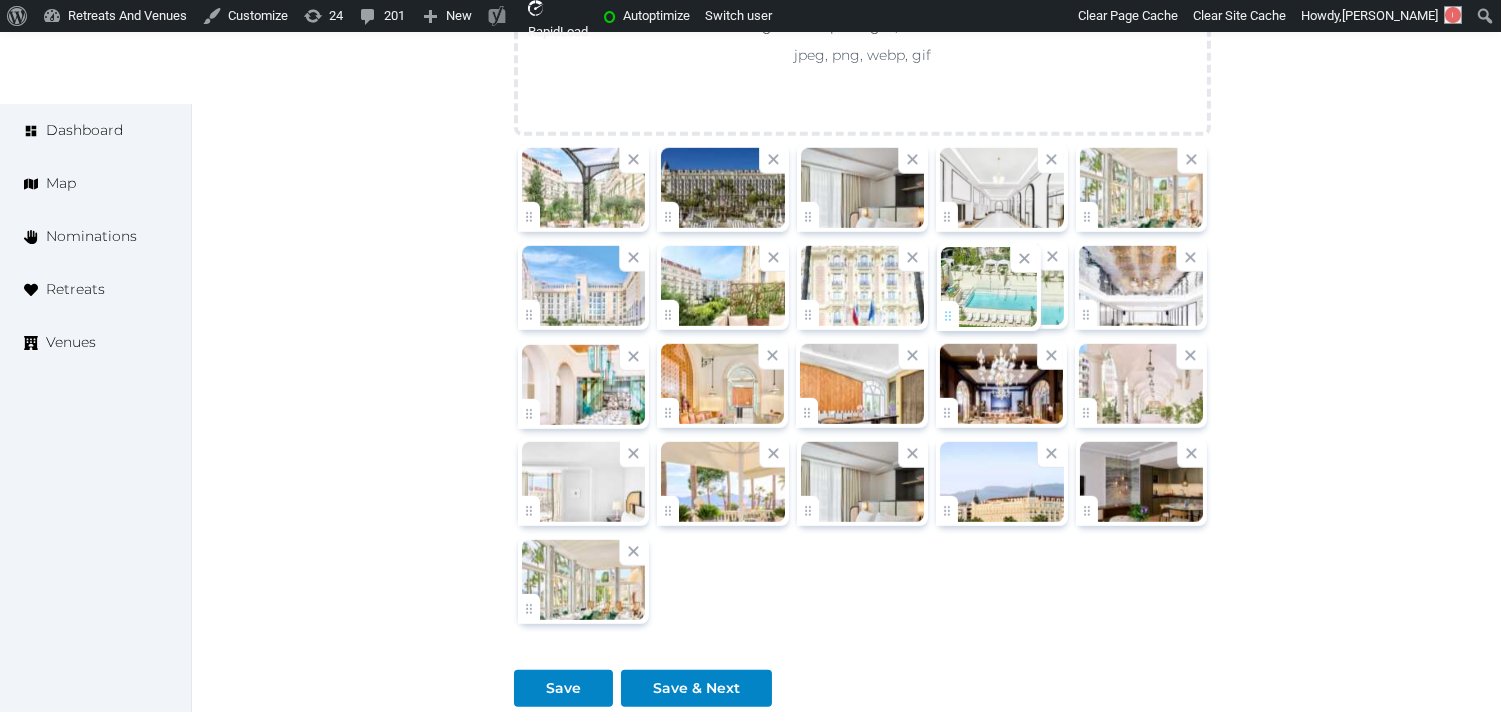 drag, startPoint x: 1091, startPoint y: 411, endPoint x: 991, endPoint y: 326, distance: 131.24405 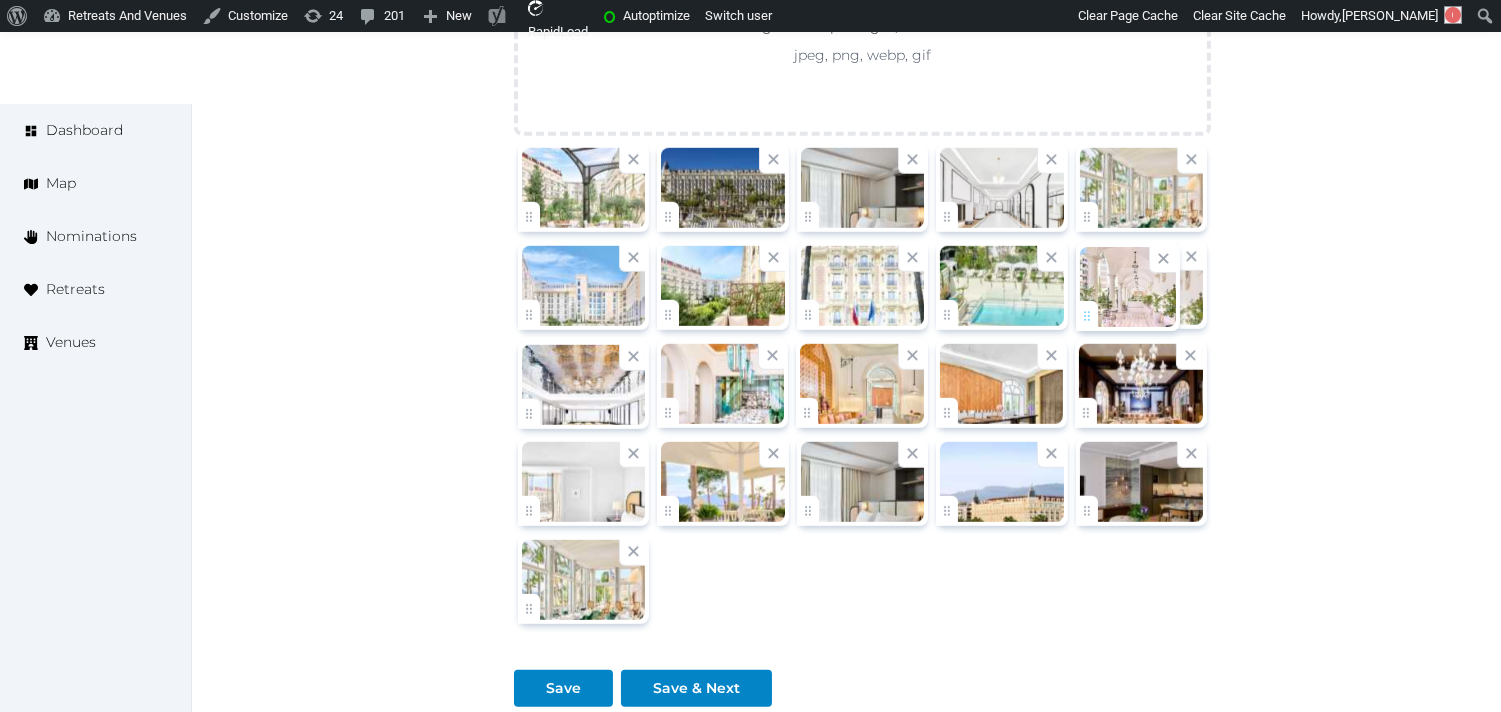 drag, startPoint x: 1090, startPoint y: 411, endPoint x: 1056, endPoint y: 300, distance: 116.090485 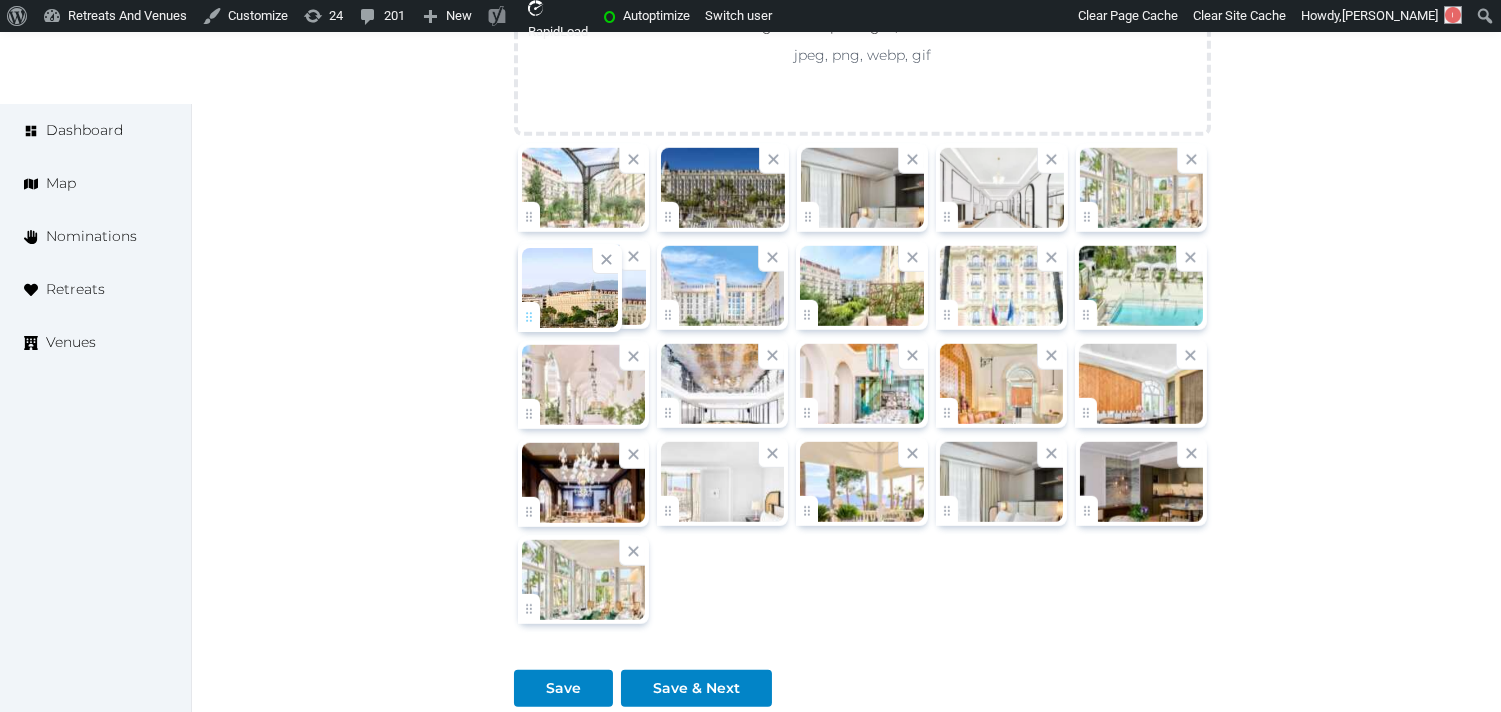 drag, startPoint x: 955, startPoint y: 521, endPoint x: 544, endPoint y: 326, distance: 454.91318 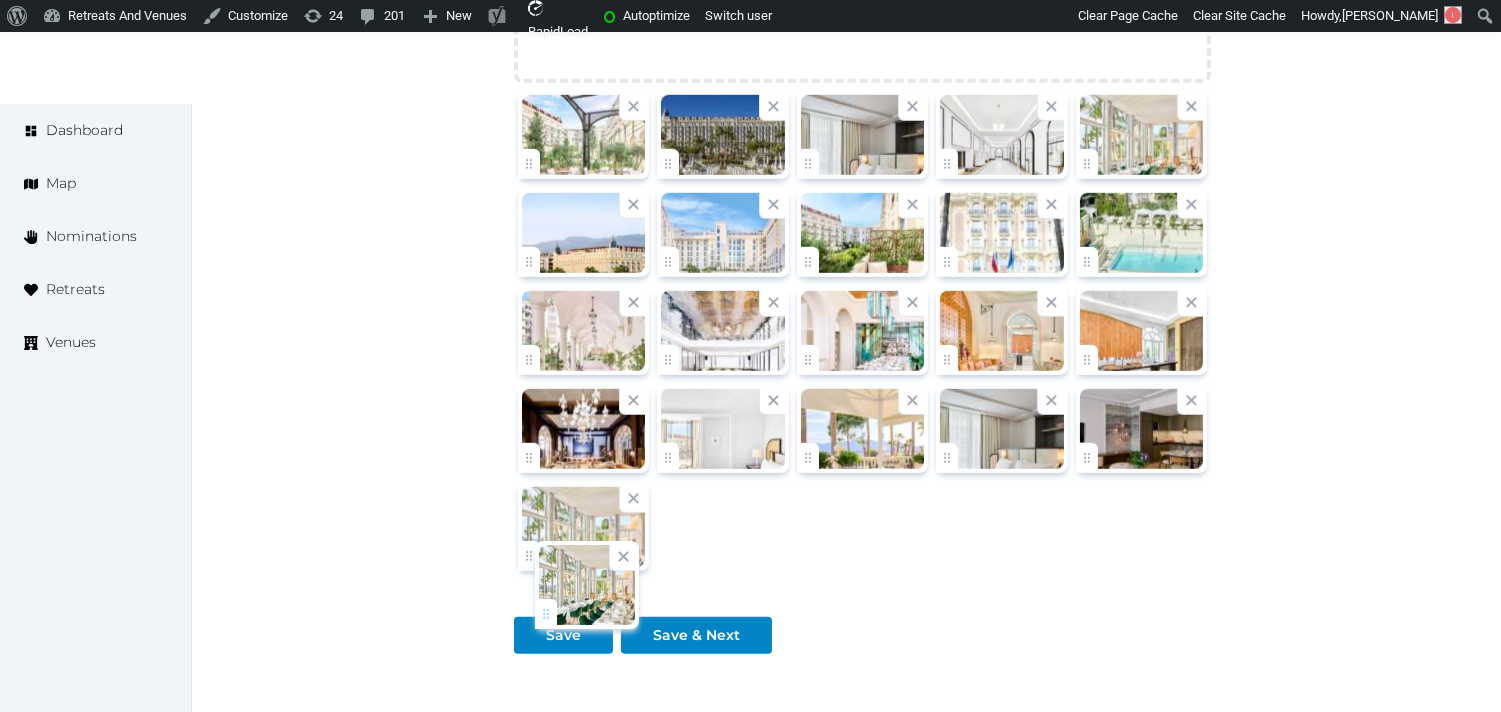 scroll, scrollTop: 2548, scrollLeft: 0, axis: vertical 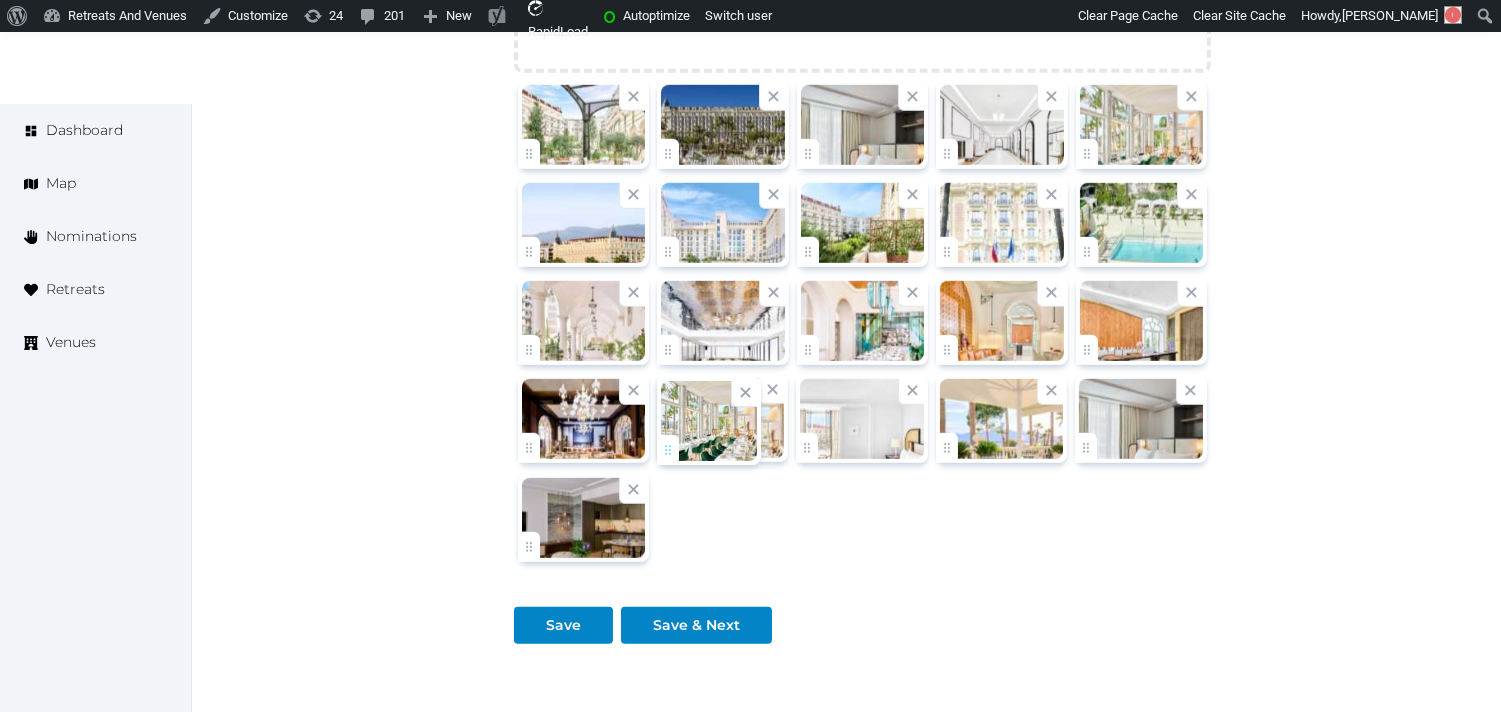 drag, startPoint x: 535, startPoint y: 617, endPoint x: 643, endPoint y: 461, distance: 189.73666 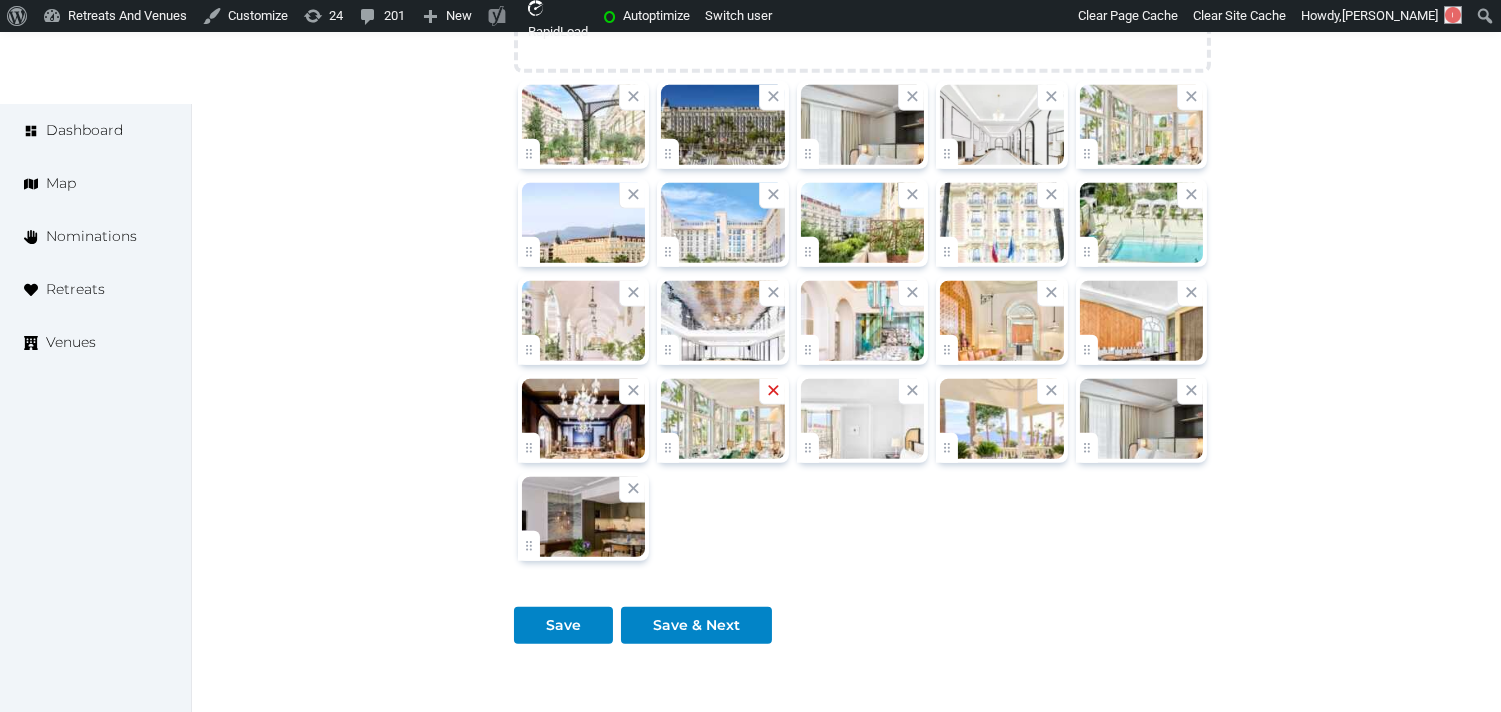 click 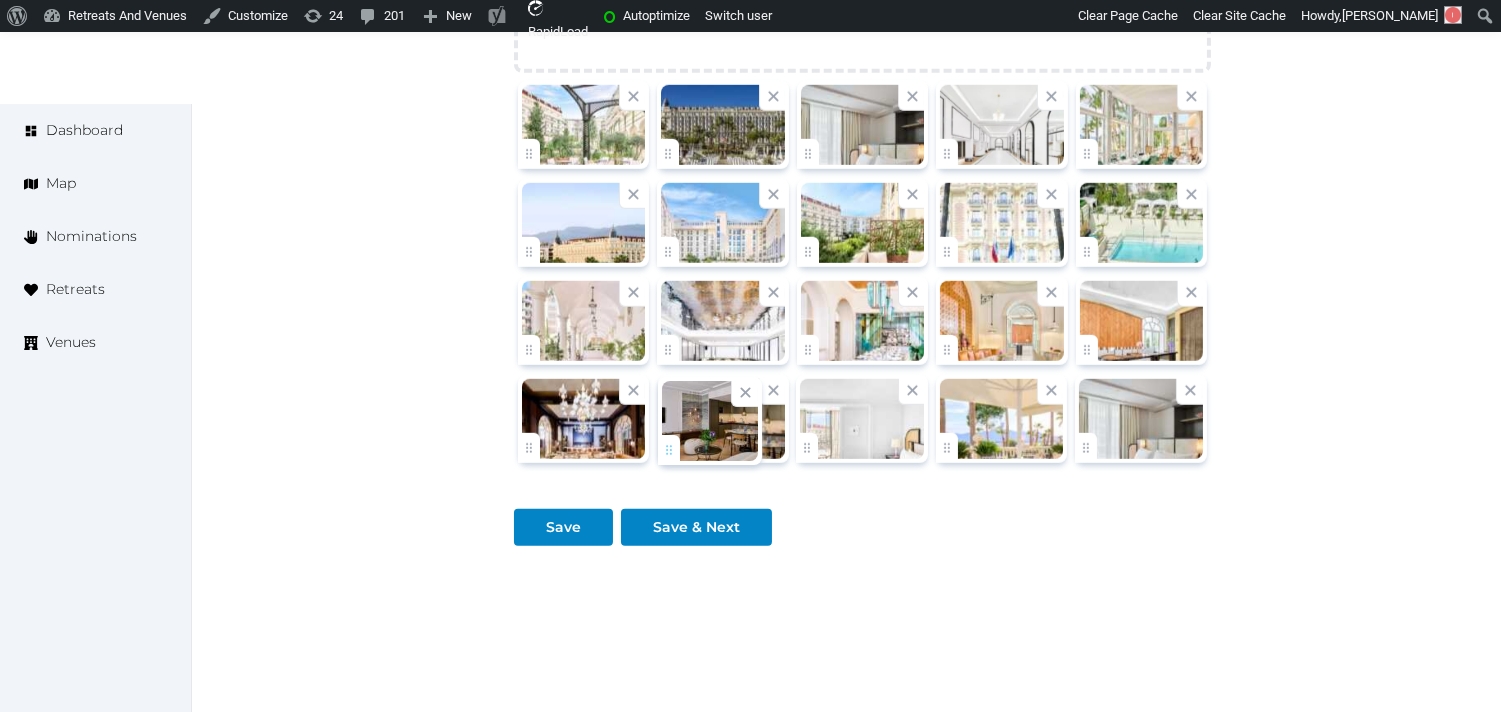 drag, startPoint x: 1093, startPoint y: 445, endPoint x: 724, endPoint y: 424, distance: 369.59708 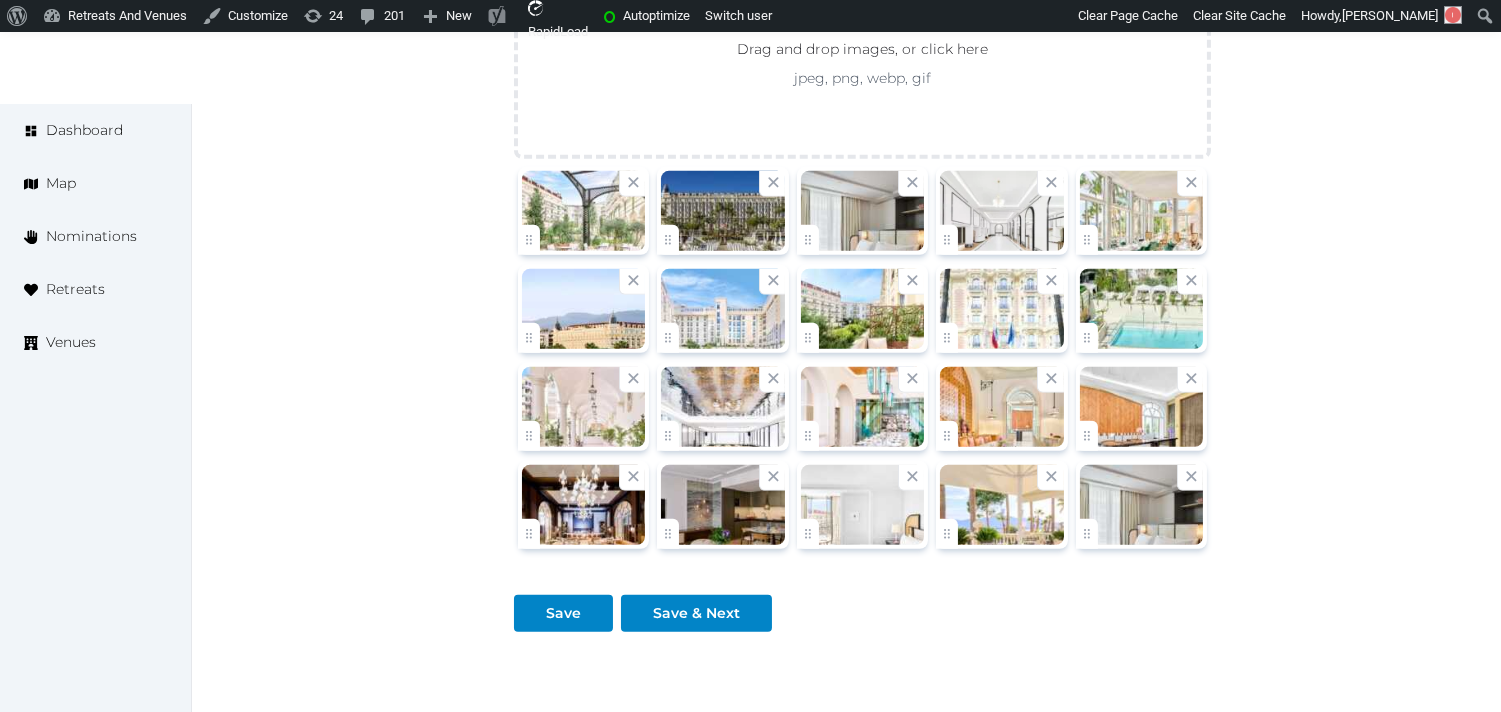 scroll, scrollTop: 2437, scrollLeft: 0, axis: vertical 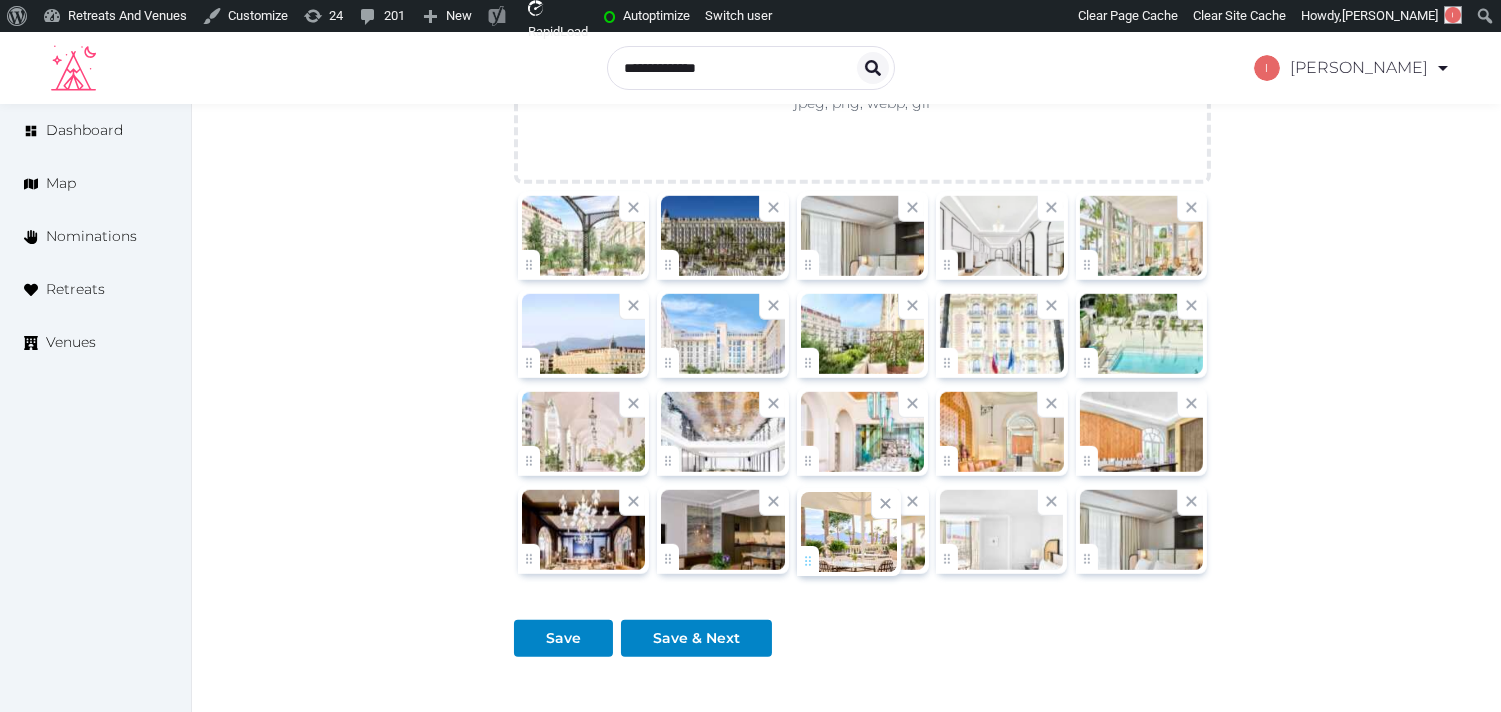 drag, startPoint x: 955, startPoint y: 565, endPoint x: 860, endPoint y: 561, distance: 95.084175 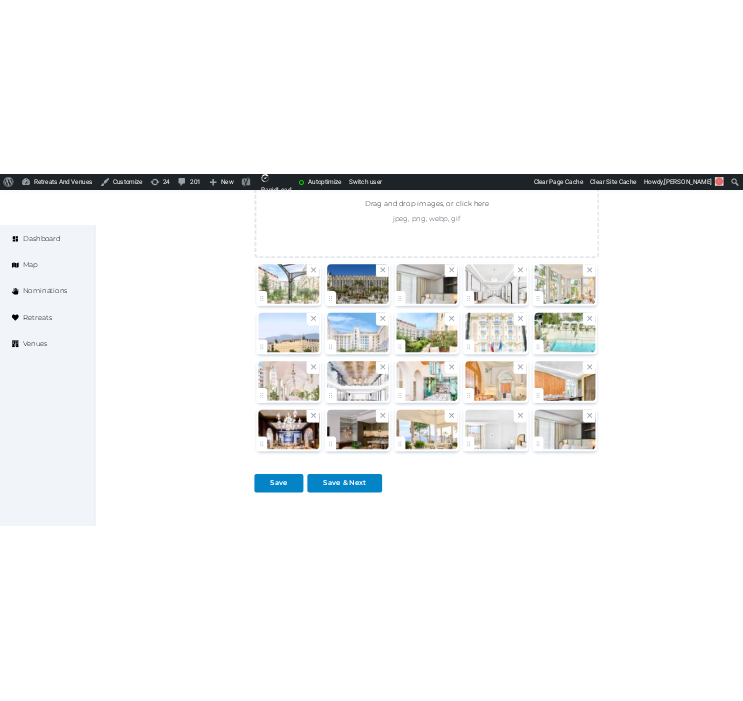 scroll, scrollTop: 2608, scrollLeft: 0, axis: vertical 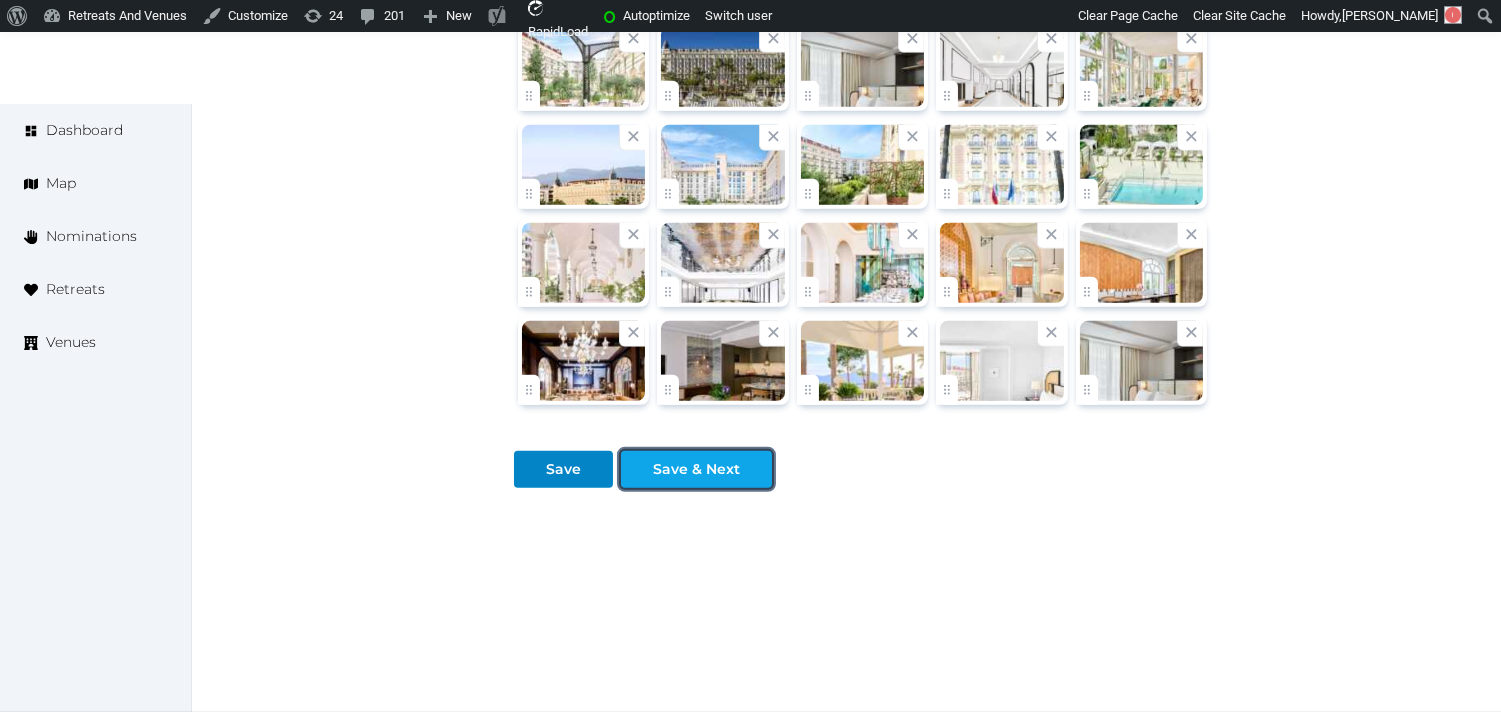 click on "Save & Next" at bounding box center [696, 469] 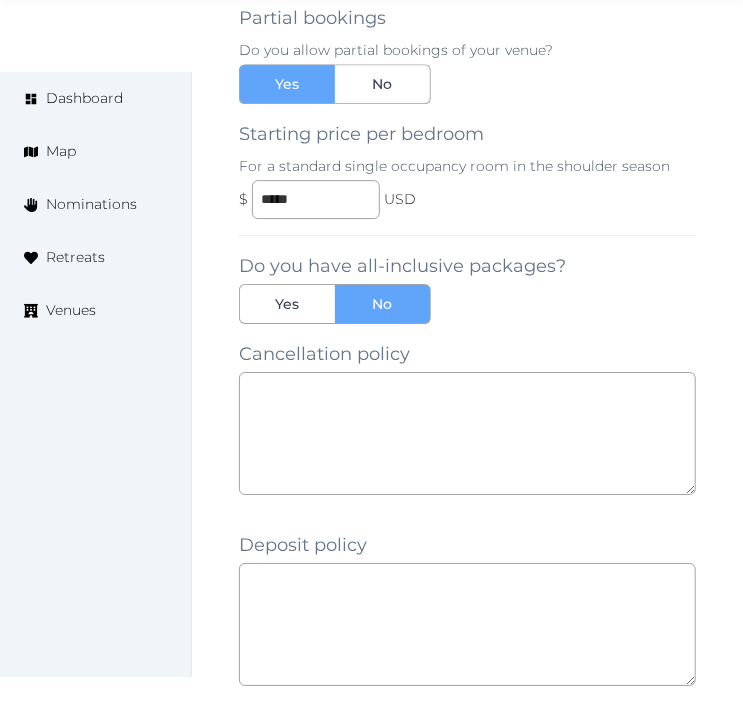 scroll, scrollTop: 2084, scrollLeft: 0, axis: vertical 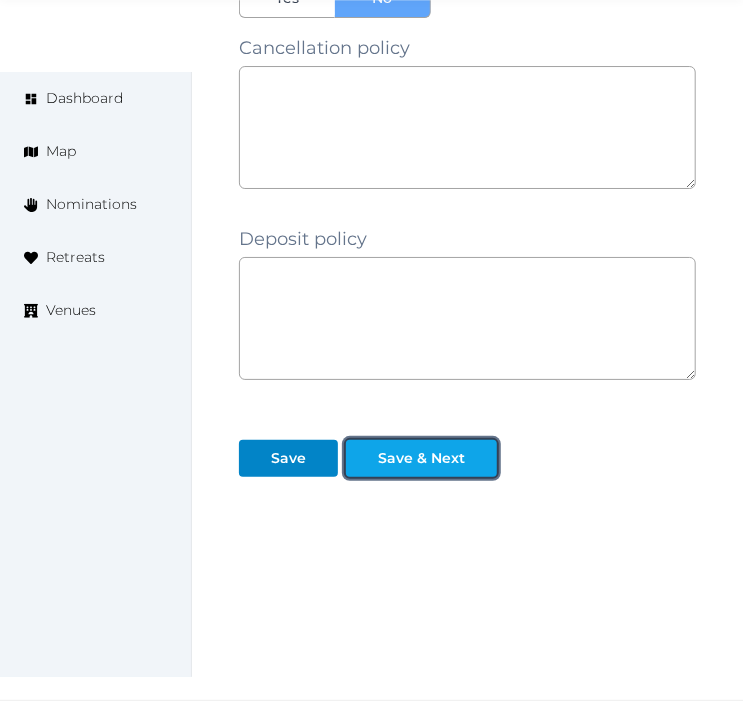 click on "Save & Next" at bounding box center (421, 458) 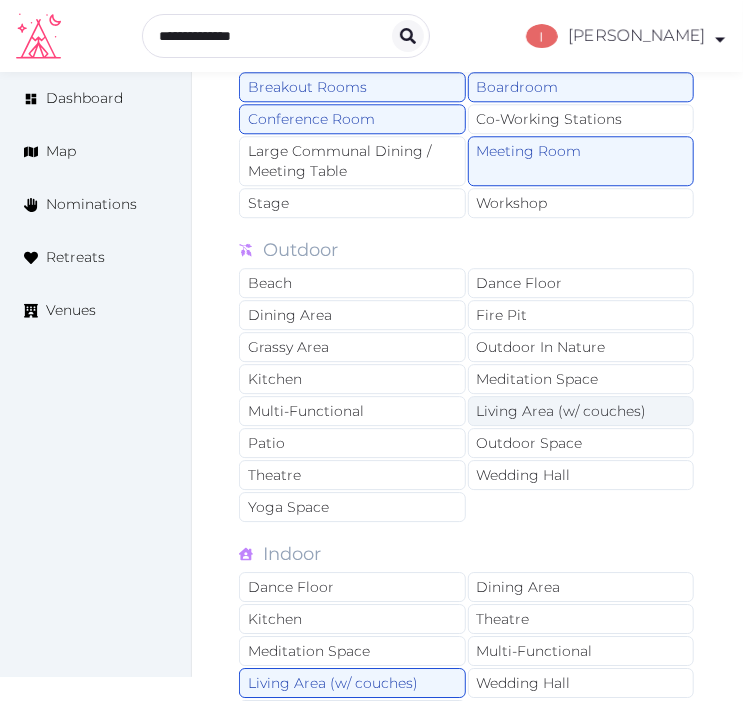scroll, scrollTop: 1444, scrollLeft: 0, axis: vertical 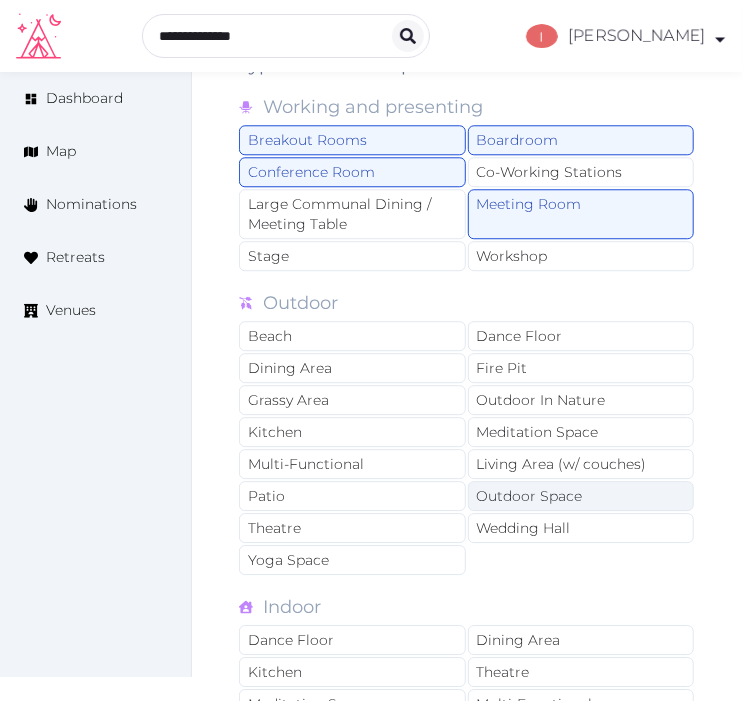 click on "Outdoor Space" at bounding box center (581, 496) 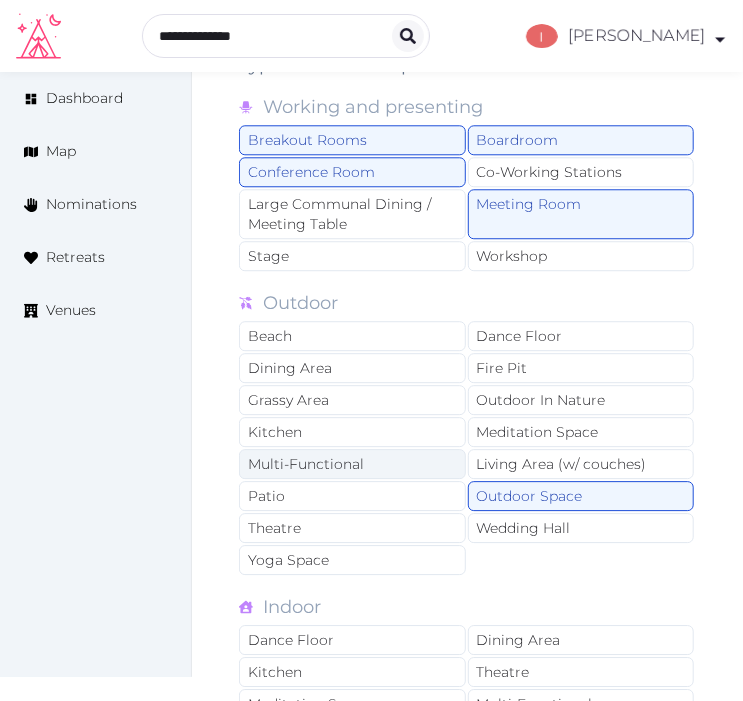 click on "Multi-Functional" at bounding box center [352, 464] 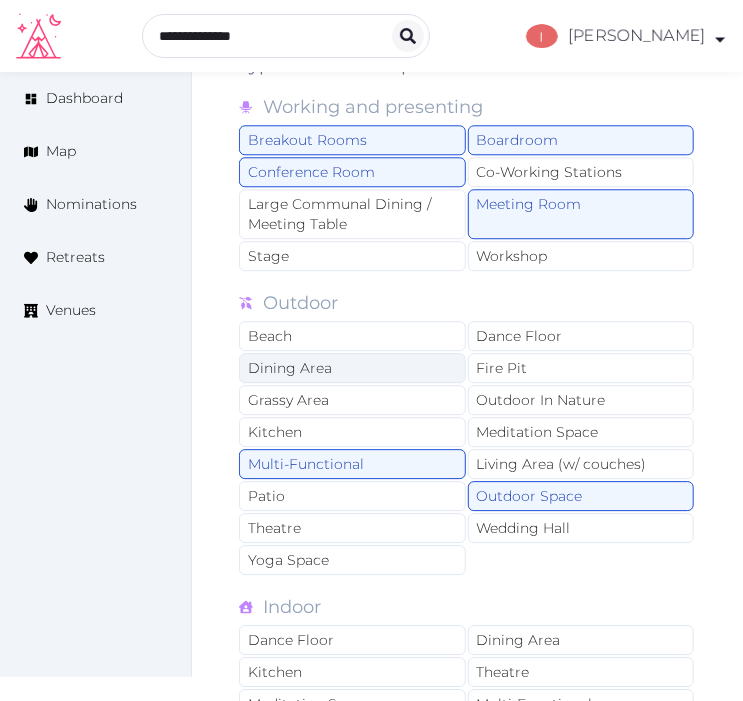click on "Dining Area" at bounding box center (352, 368) 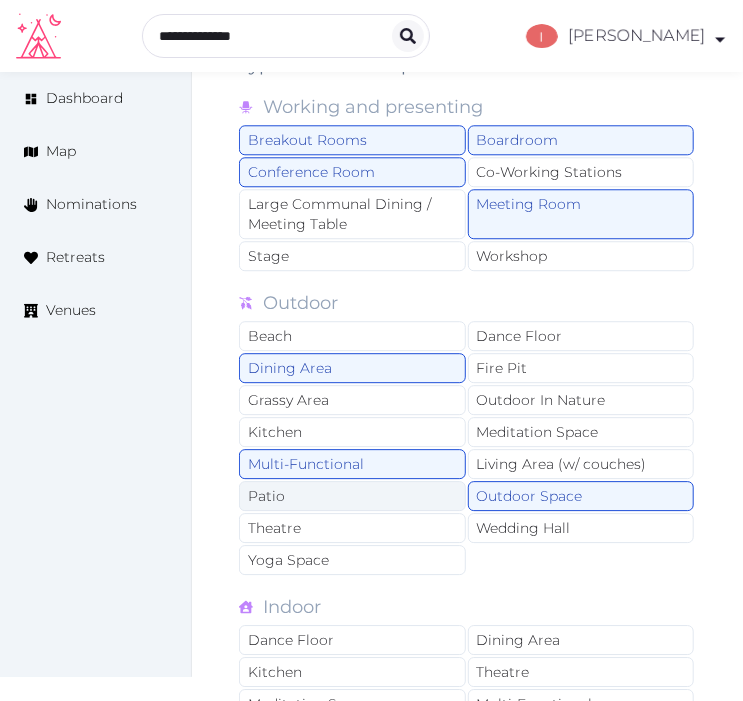 click on "Patio" at bounding box center (352, 496) 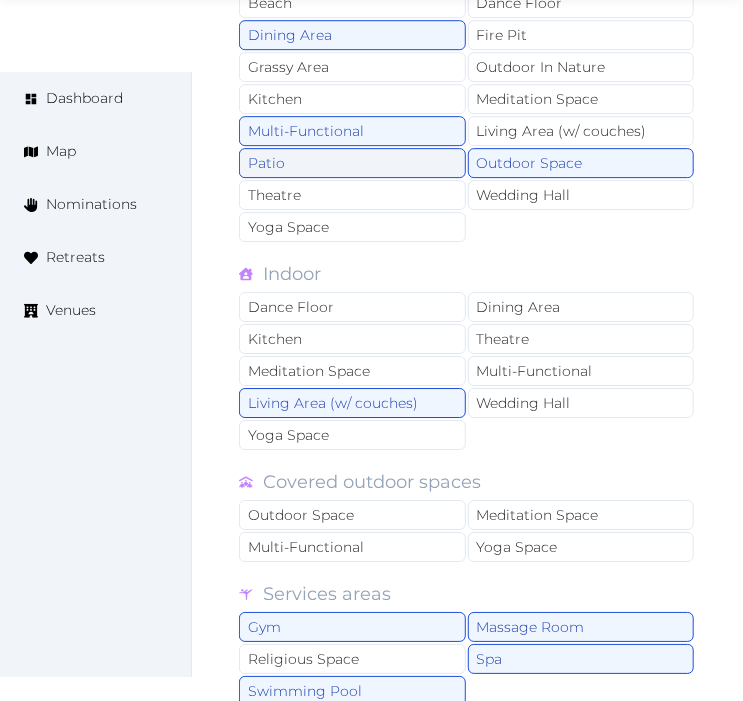 scroll, scrollTop: 1888, scrollLeft: 0, axis: vertical 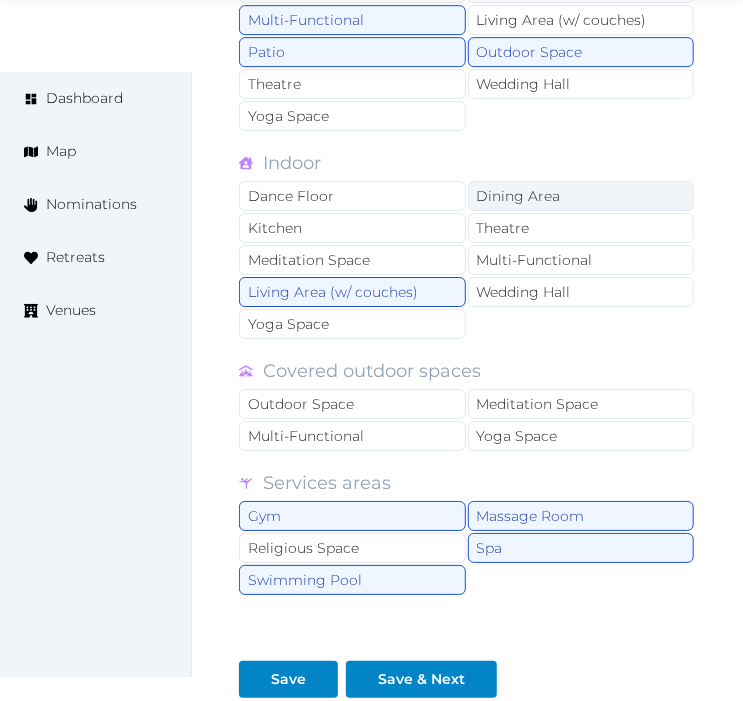 click on "Dining Area" at bounding box center [581, 196] 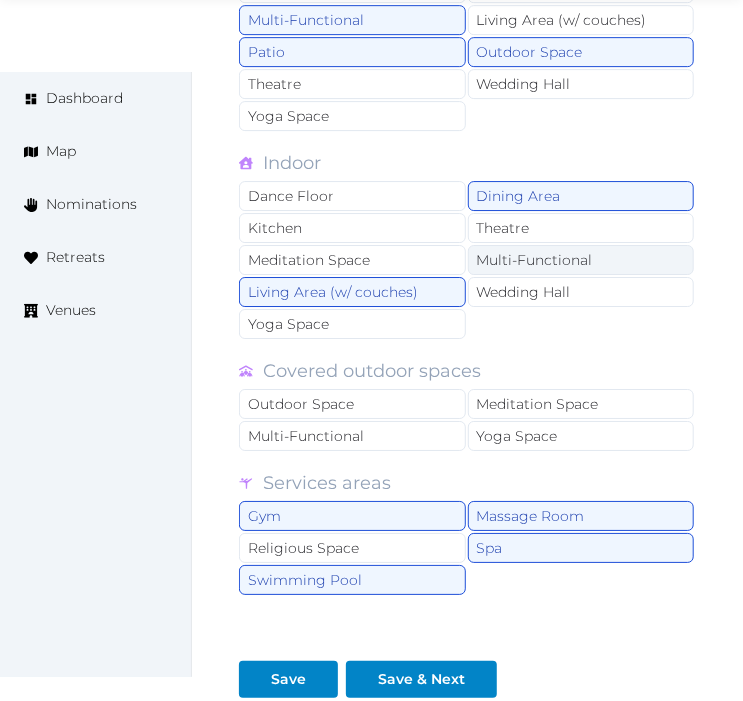 click on "Multi-Functional" at bounding box center [581, 260] 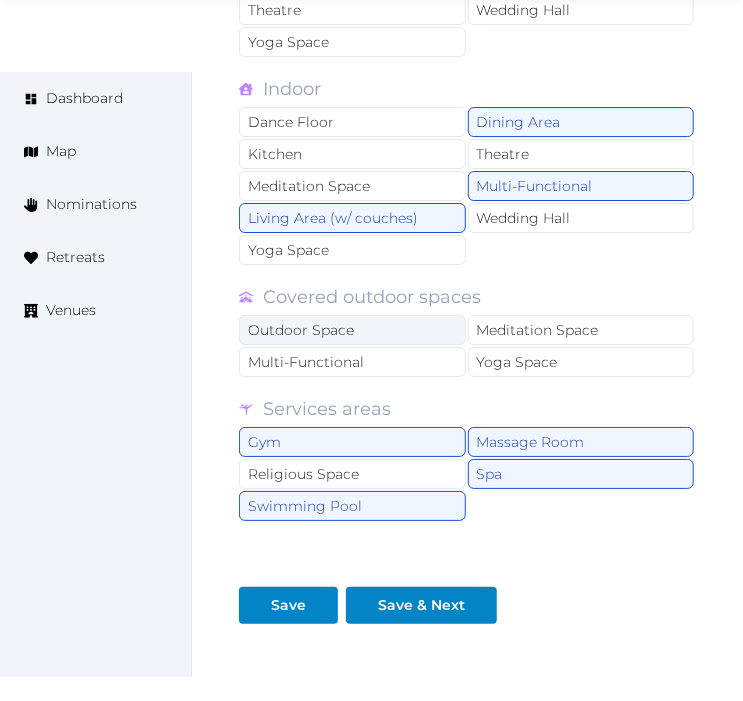 scroll, scrollTop: 2000, scrollLeft: 0, axis: vertical 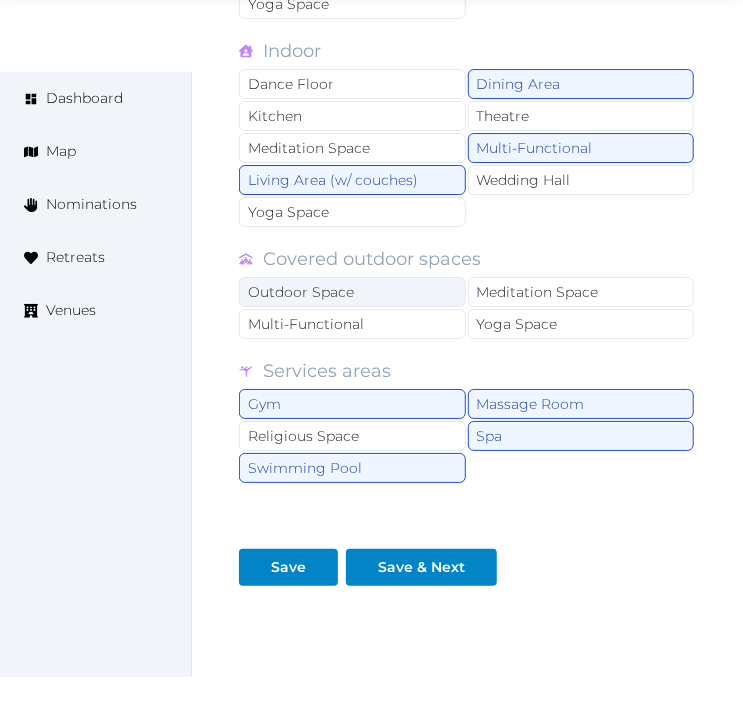 click on "Outdoor Space" at bounding box center [352, 292] 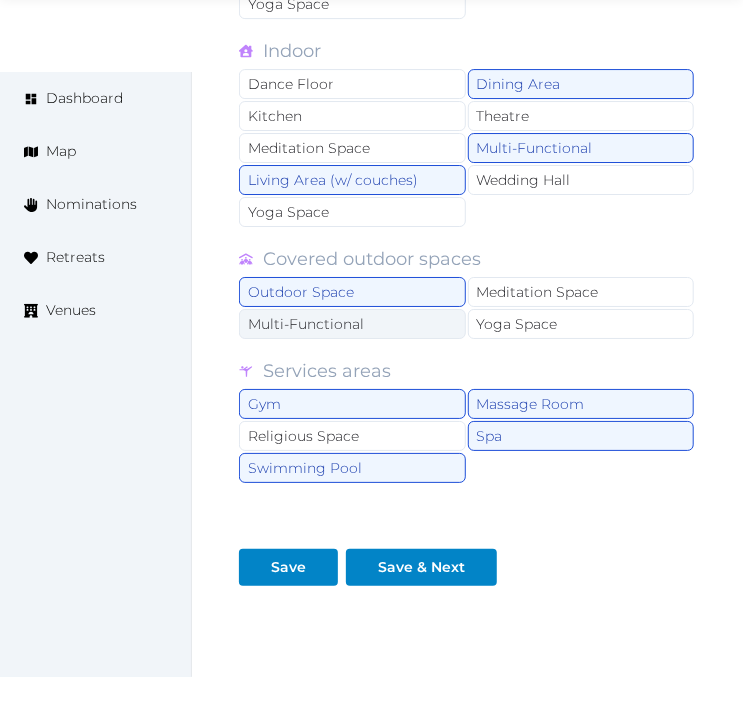 click on "Multi-Functional" at bounding box center [352, 324] 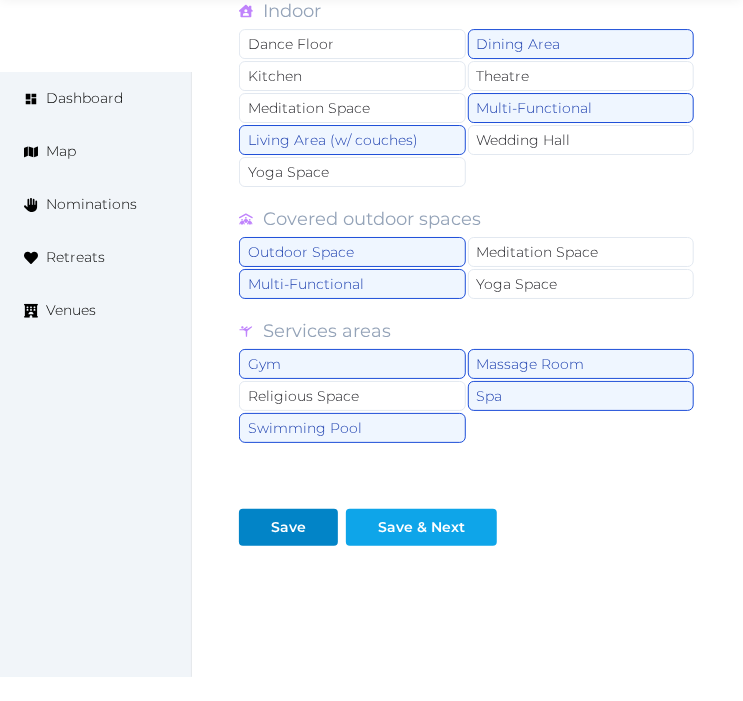 scroll, scrollTop: 2111, scrollLeft: 0, axis: vertical 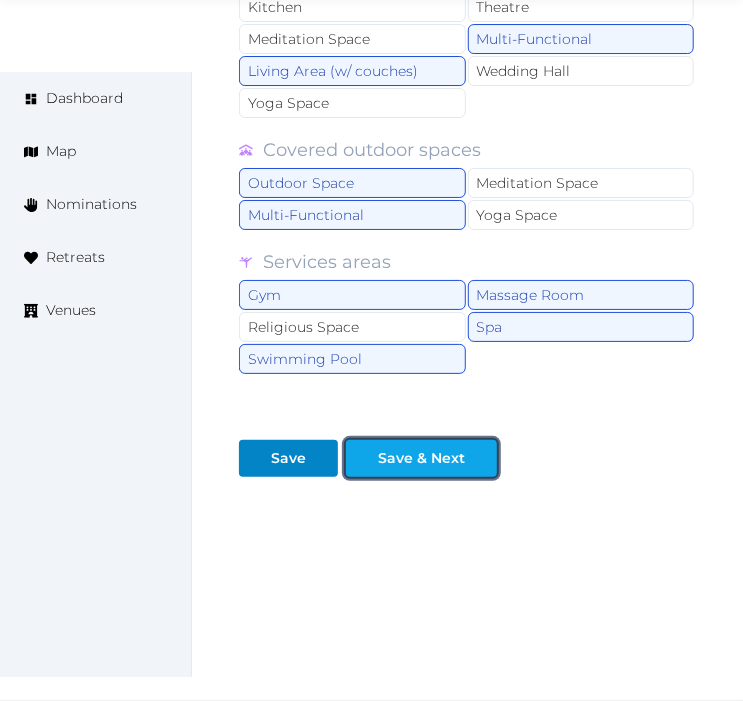 click on "Save & Next" at bounding box center [421, 458] 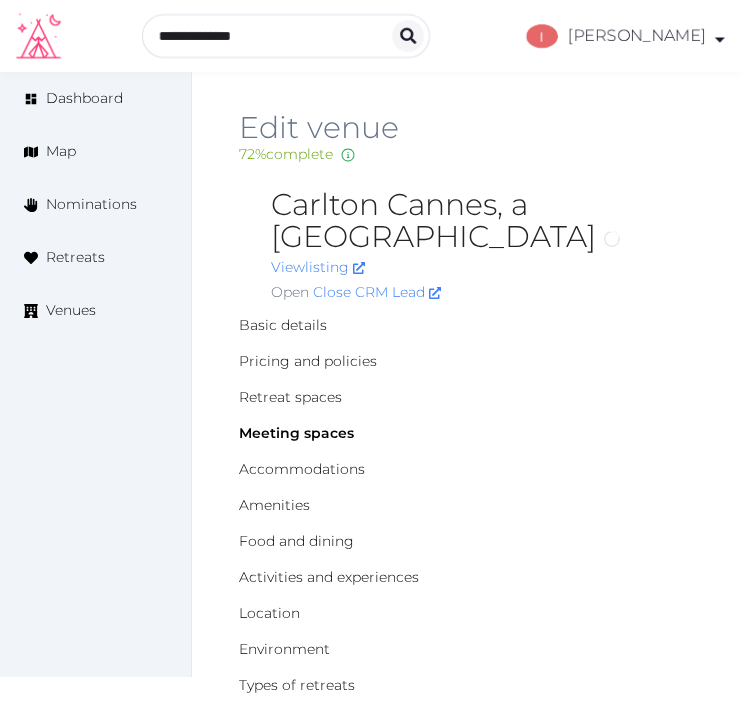 scroll, scrollTop: 0, scrollLeft: 0, axis: both 